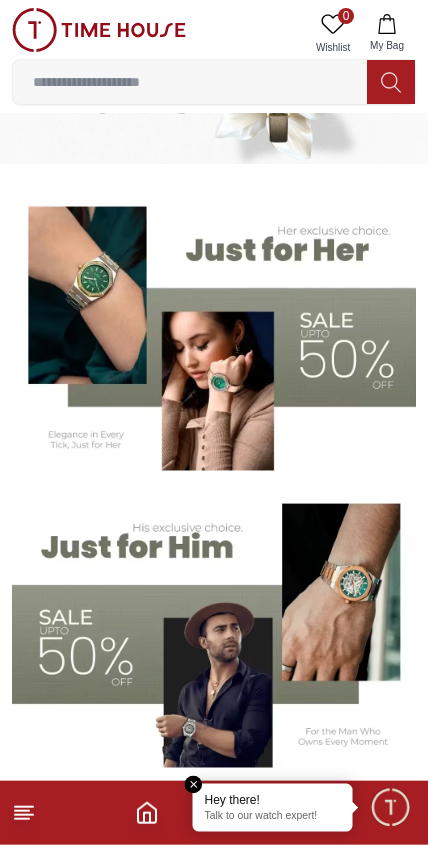scroll, scrollTop: 100, scrollLeft: 0, axis: vertical 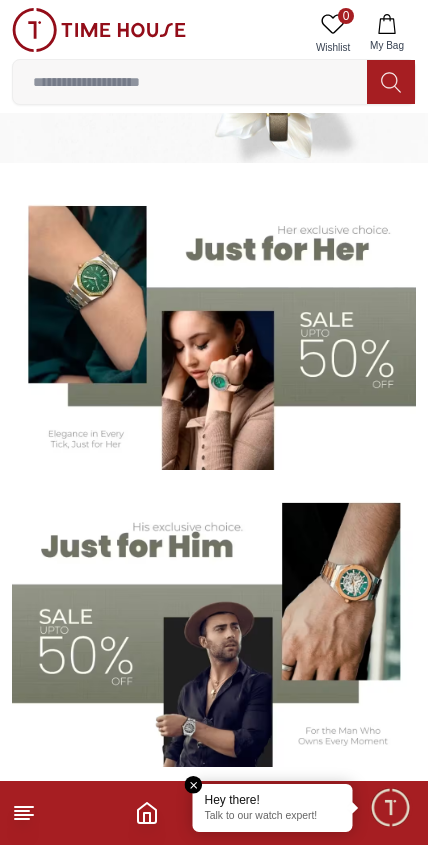 click at bounding box center (214, 329) 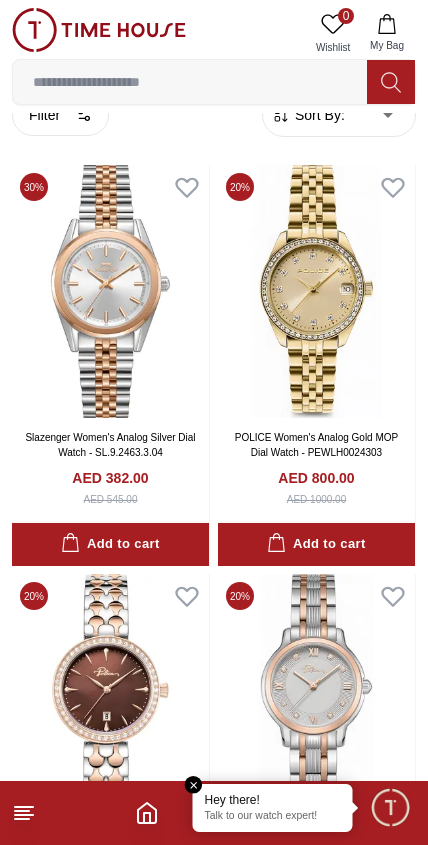 scroll, scrollTop: 0, scrollLeft: 0, axis: both 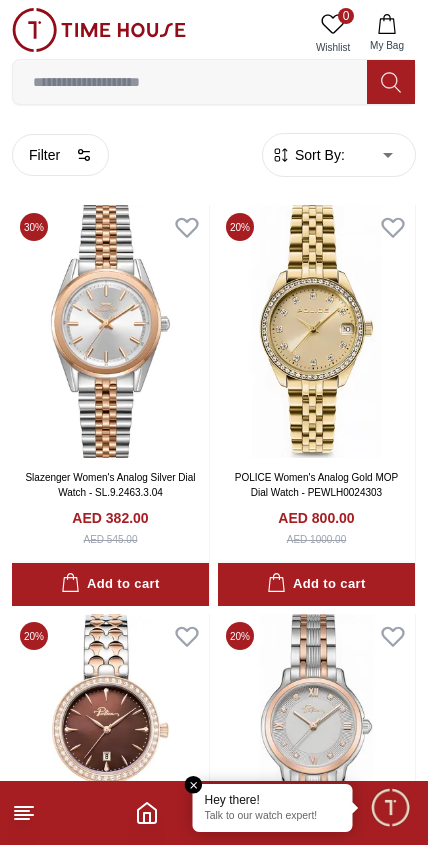 click on "Filter" at bounding box center [60, 155] 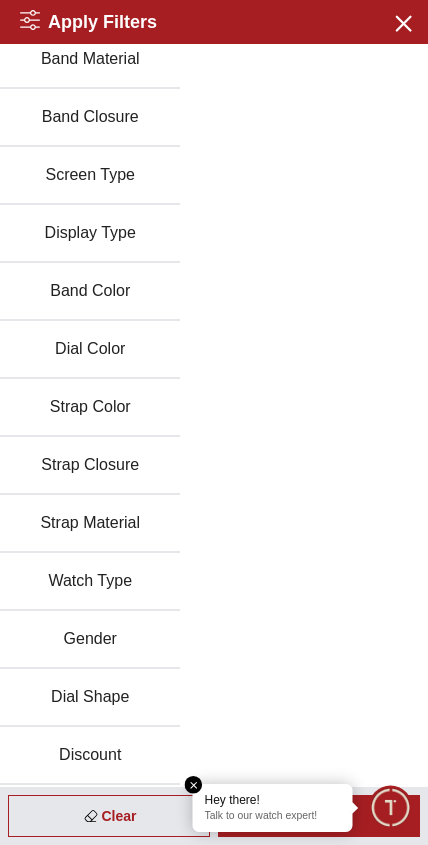 scroll, scrollTop: 187, scrollLeft: 0, axis: vertical 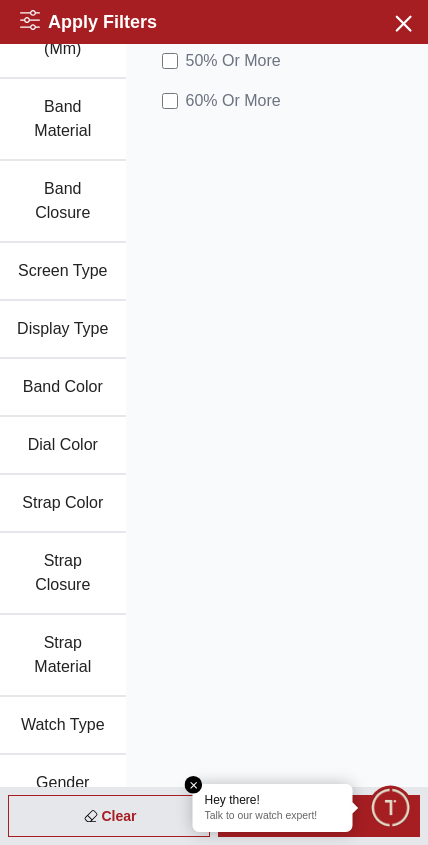 click on "60 % Or More" at bounding box center (233, 101) 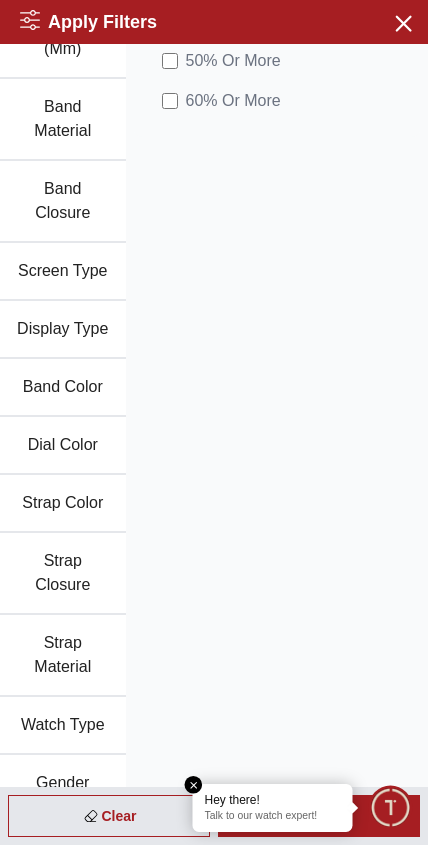 click at bounding box center [390, 807] 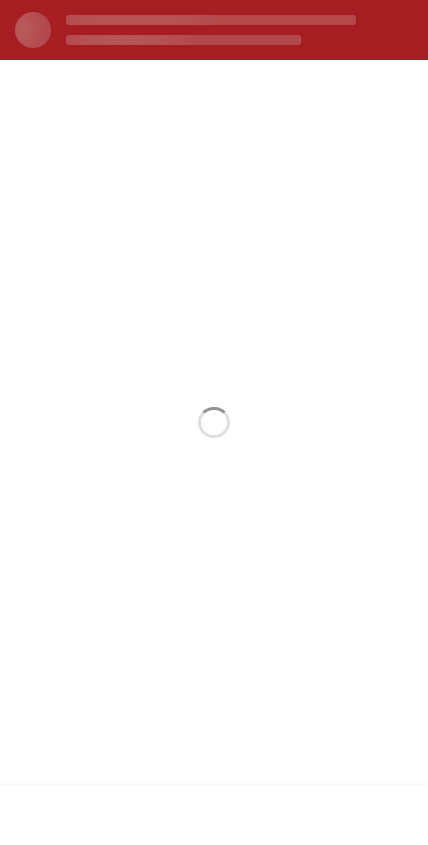 scroll, scrollTop: 0, scrollLeft: 0, axis: both 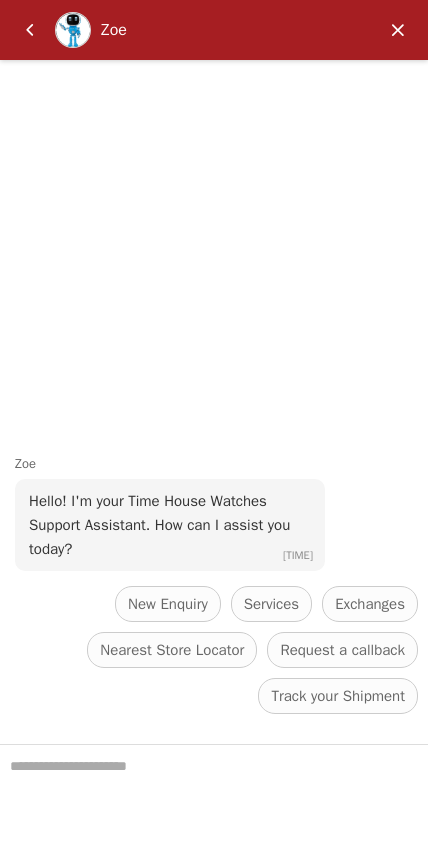 click at bounding box center [30, 30] 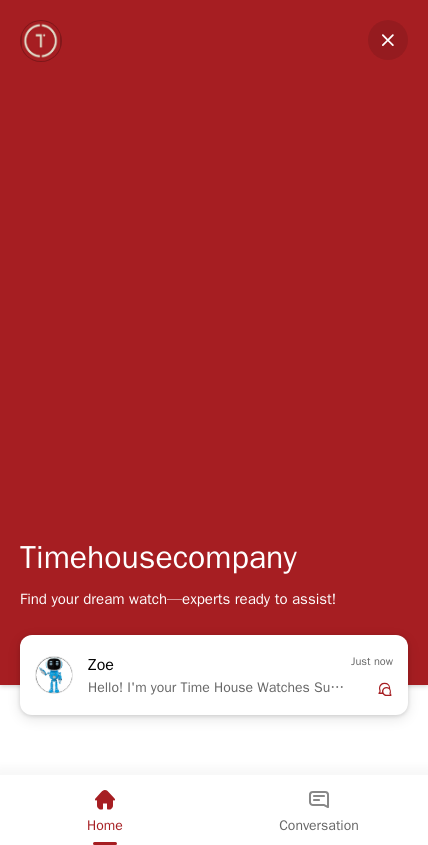 click at bounding box center (105, 800) 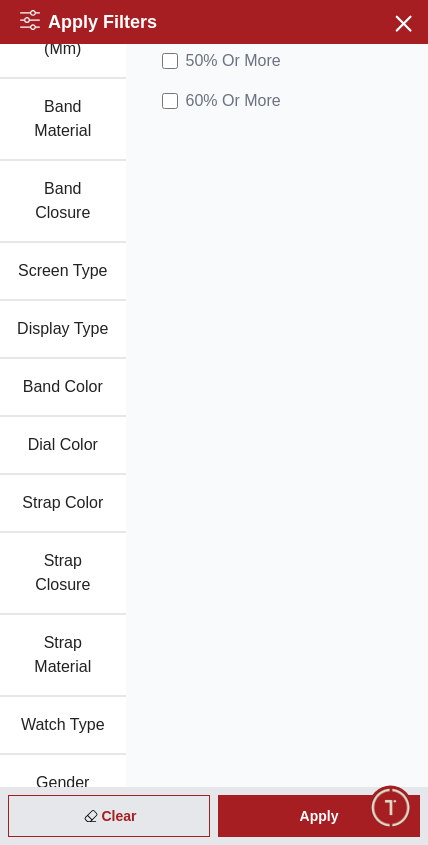 click on "Apply" at bounding box center (319, 816) 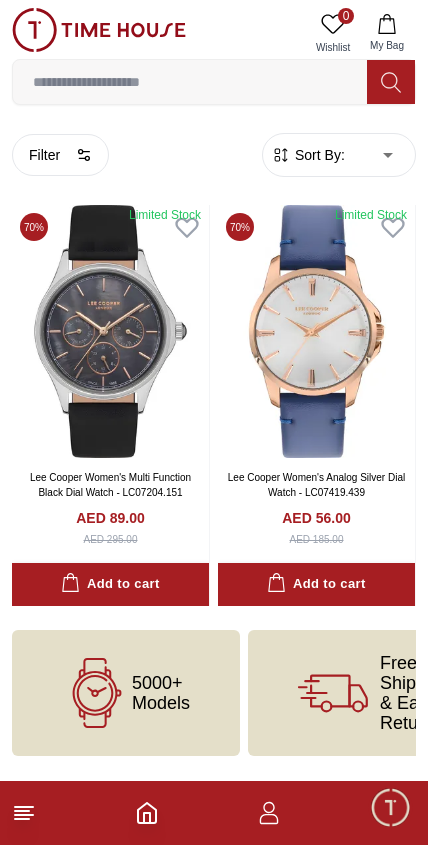click 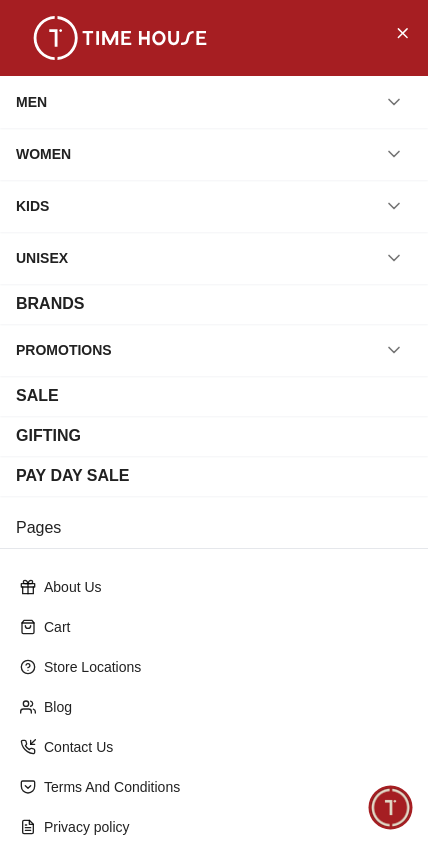 click 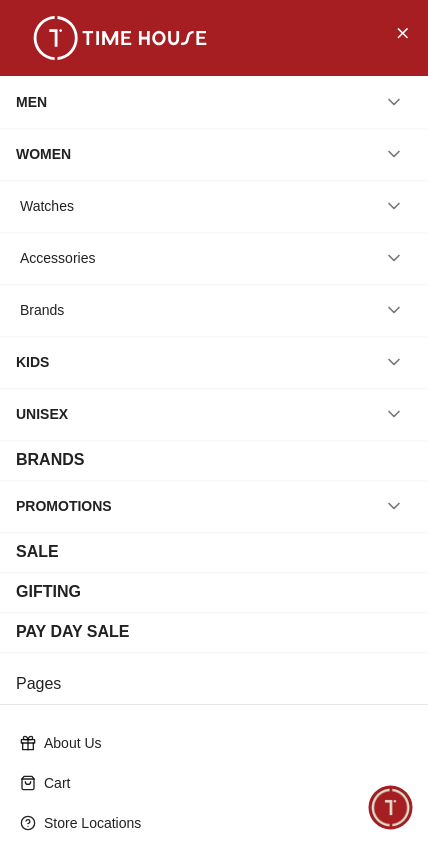 click on "Watches" at bounding box center (214, 206) 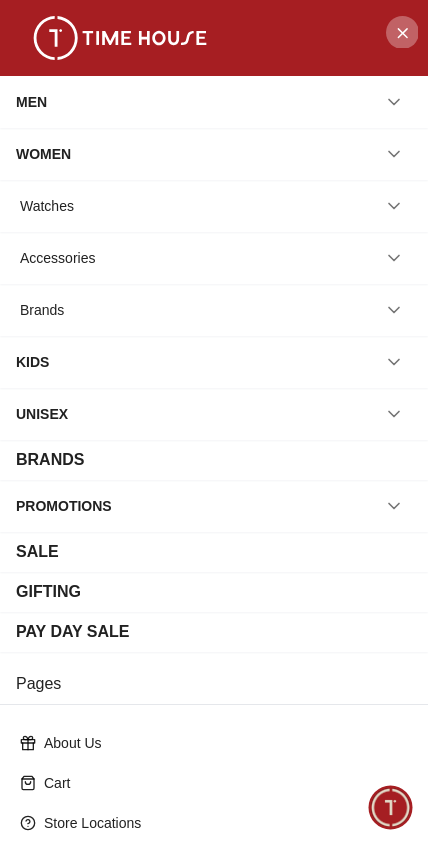 click 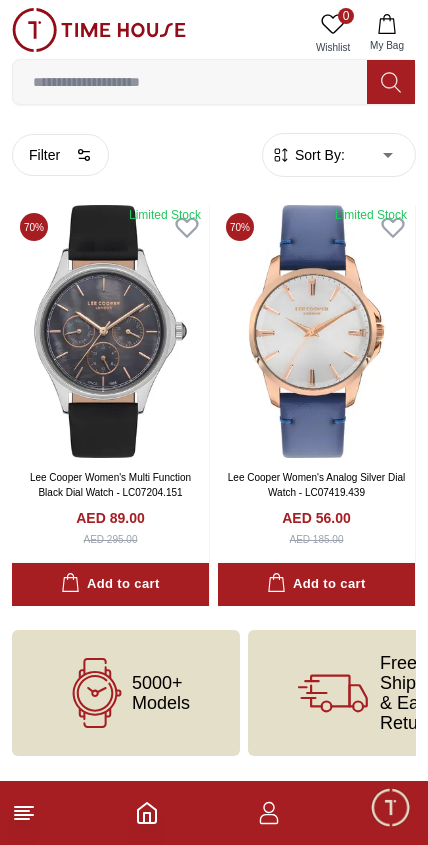 click 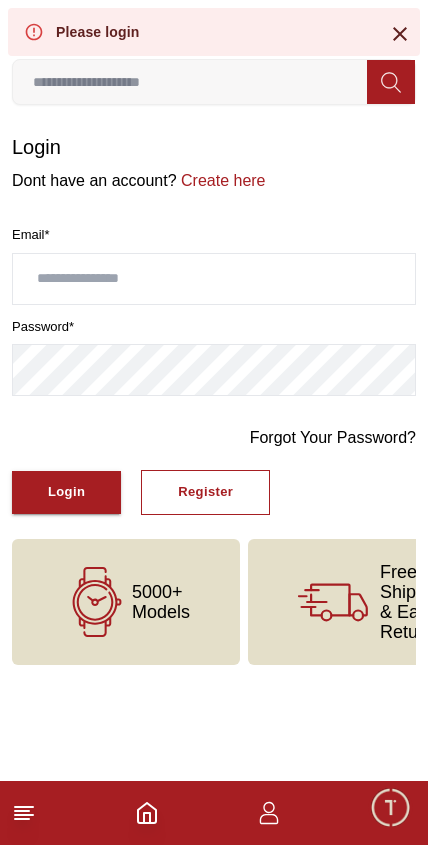 click 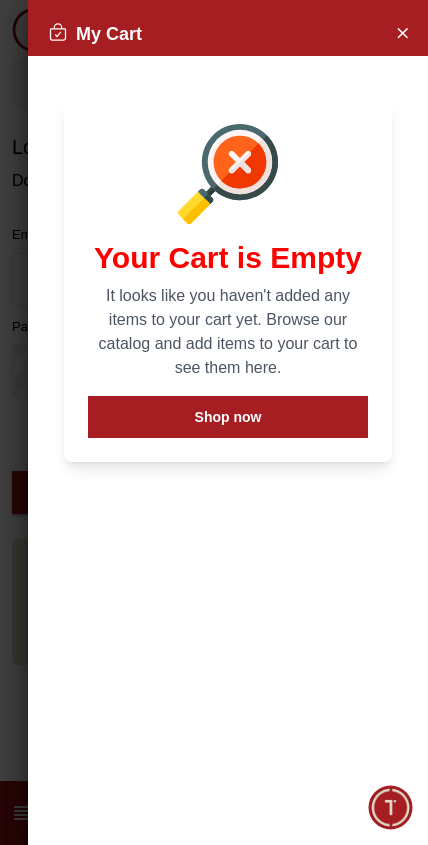 click 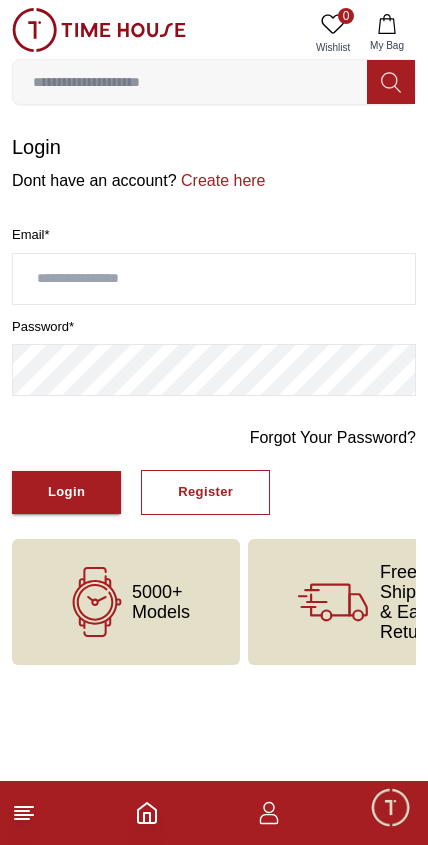 click 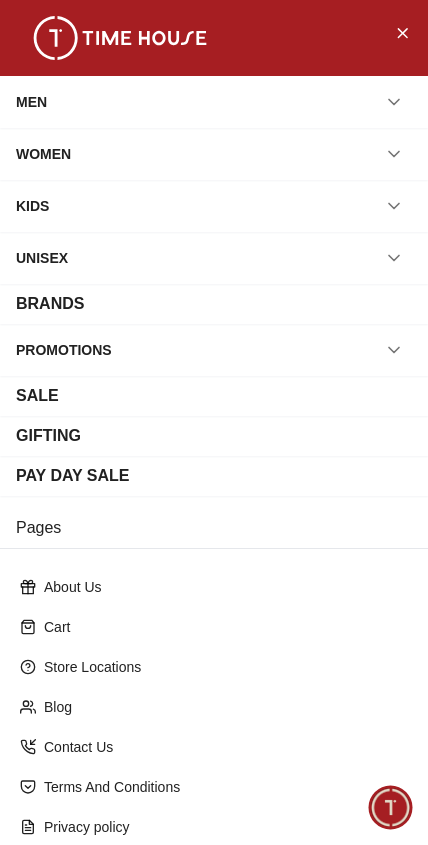 click at bounding box center [402, 32] 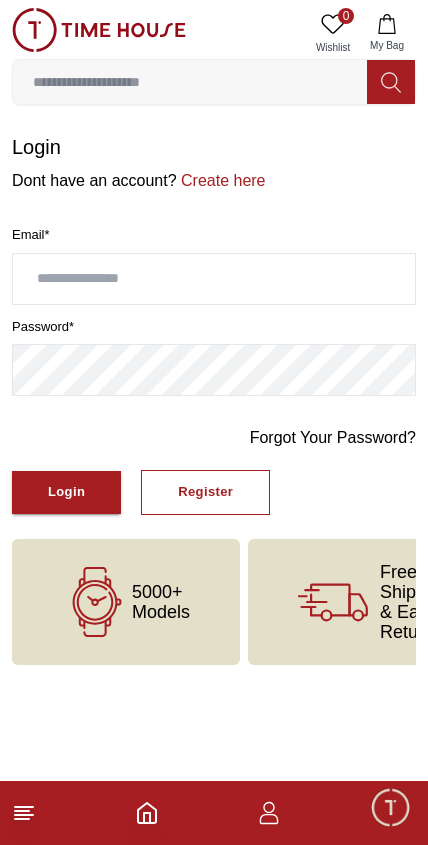 click at bounding box center (214, 813) 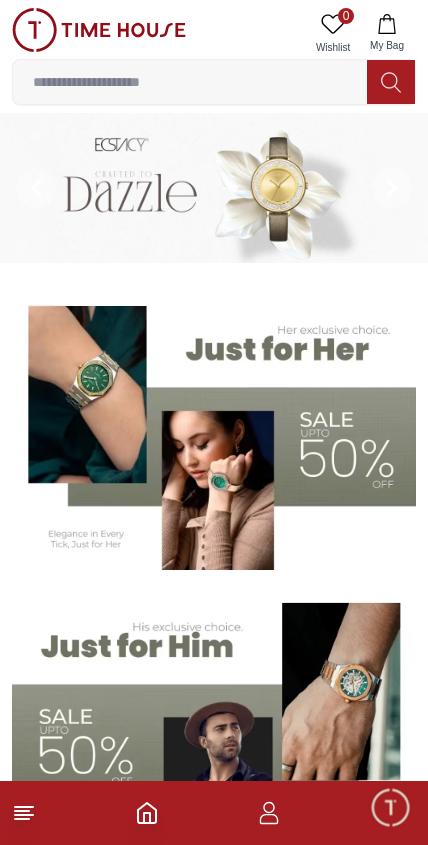 click at bounding box center [214, 429] 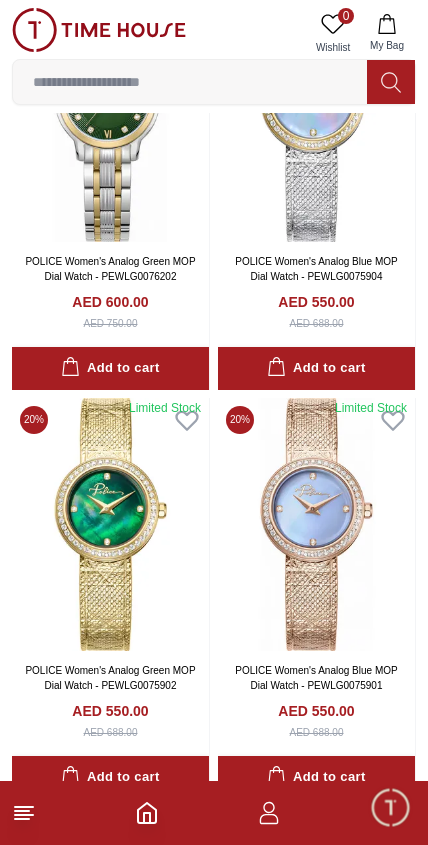 scroll, scrollTop: 1034, scrollLeft: 0, axis: vertical 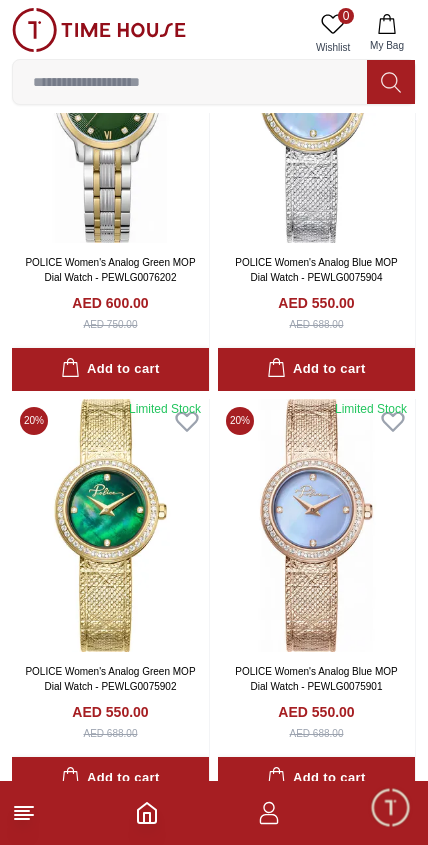 click 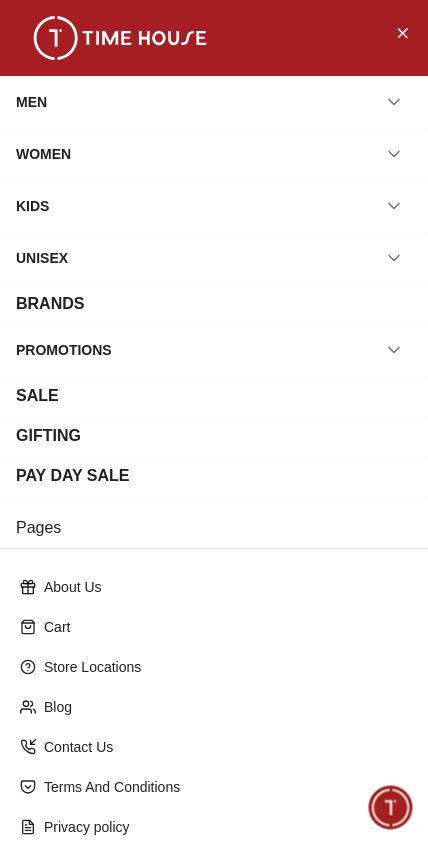 click 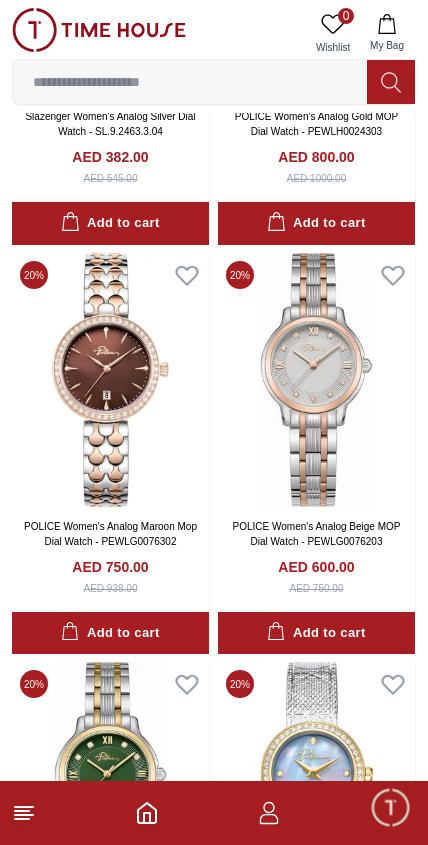 scroll, scrollTop: 0, scrollLeft: 0, axis: both 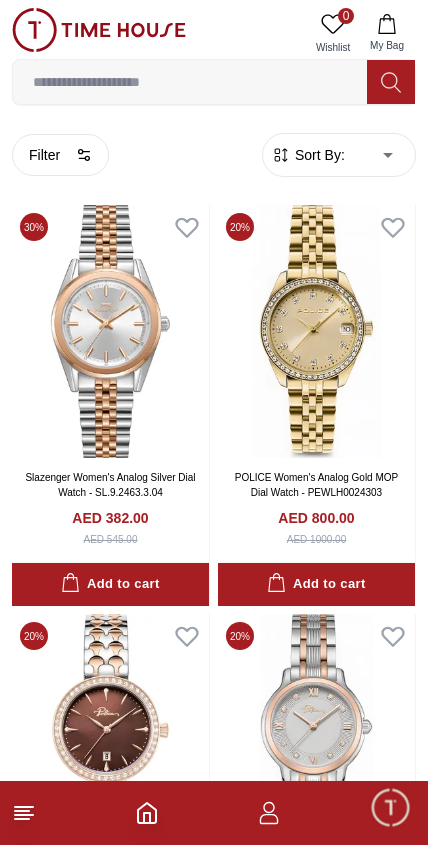 click 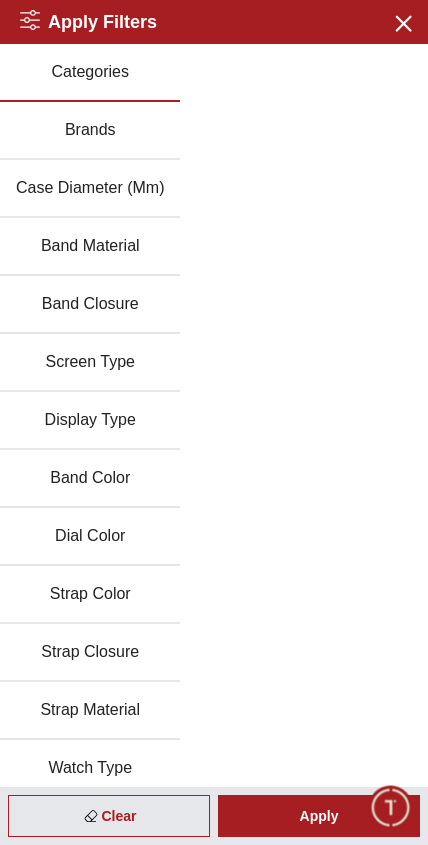 scroll, scrollTop: 0, scrollLeft: 0, axis: both 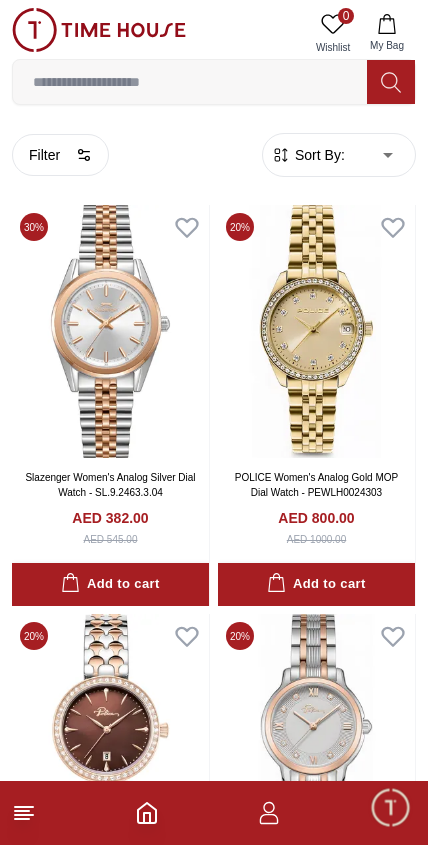 click on "100% Genuine products with International Warranty Shop From [COUNTRY] | العربية |     Currency    | 0 Wishlist My Bag Help Our Stores My Account 0 Wishlist My Bag Home    Filter By Clear Brands Lee Cooper Slazenger Kenneth Scott Ecstacy CASIO CITIZEN GUESS Police G-Shock Ciga Design Case Diameter (Mm) 36 40 34 33.2 36.3 29.8 31.1 34.4 37.4 35.2 34.9 Band Material Metal Silicone Leather Stainless Steel Nylon Brushed With Polished Middle Link Stainless Steel Genuine Leather Genuine Leather  Acetate Resin Stainless steel Calf Leather Band Closure Clasp Buckle Free Adjust Tang Buckle Butterfly Buckle Butterfly Clasp Adjustable Clasp Deployment Clasp Triple-fold Clasp Deployment Clasp with Push Button Three-fold clasp with push button release Deployment with Push Button Release Screen Type Amoled TFT LCD Display Display Type Analog Automatic Mechanical Chronograph Analog-Digital Digital Smart Watch Smart Eco Drive HD-IPS Band Color Silver Green Red Black Rose Gold Gold Pink Blue Brown Grey White Beige" at bounding box center (214, 2245) 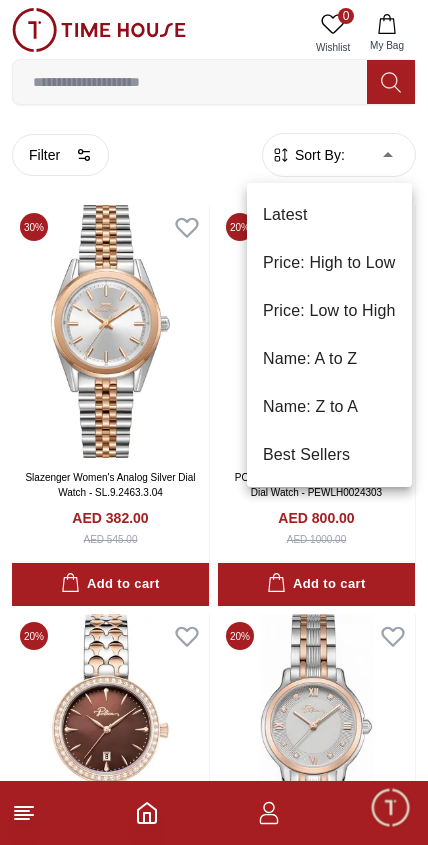 click on "Price: Low to High" at bounding box center [329, 311] 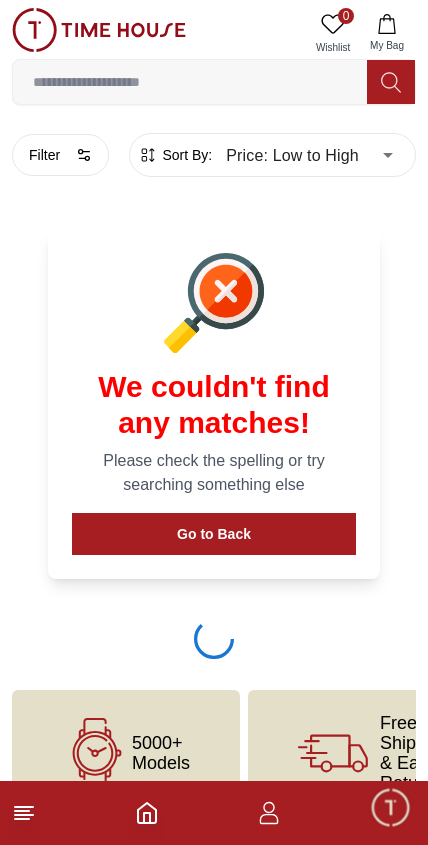 type on "*" 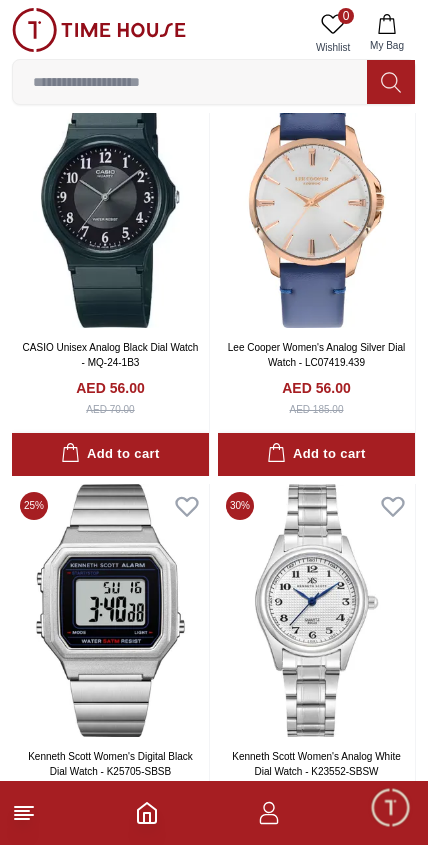 scroll, scrollTop: 1363, scrollLeft: 0, axis: vertical 